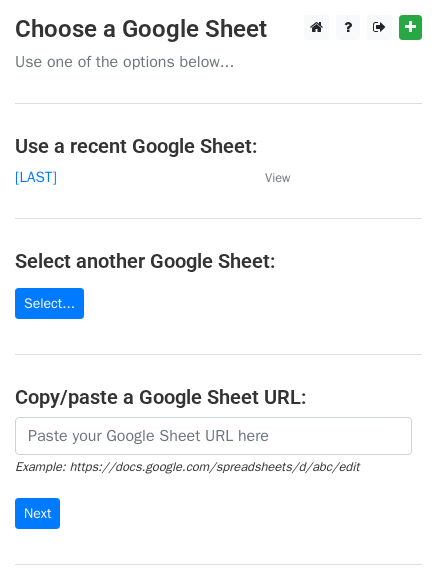 scroll, scrollTop: 0, scrollLeft: 0, axis: both 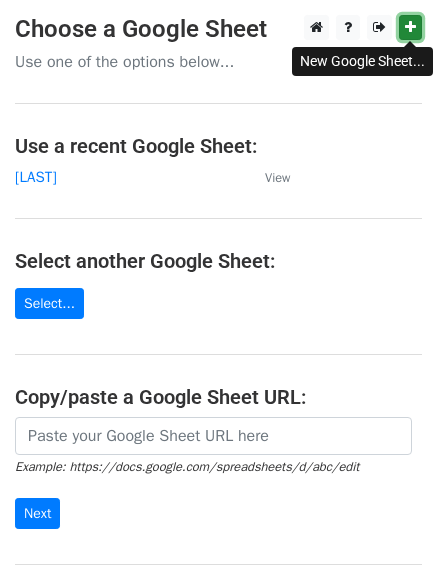 click at bounding box center [410, 27] 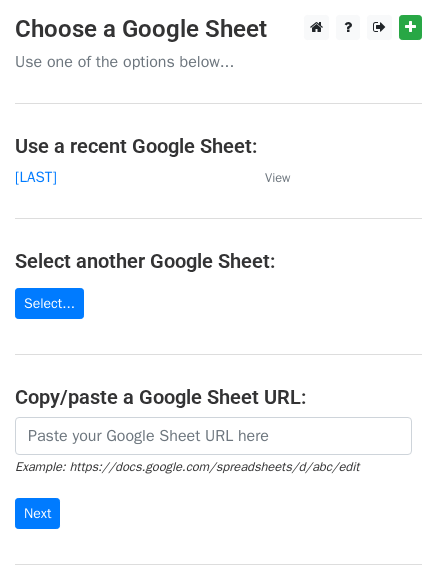 scroll, scrollTop: 0, scrollLeft: 0, axis: both 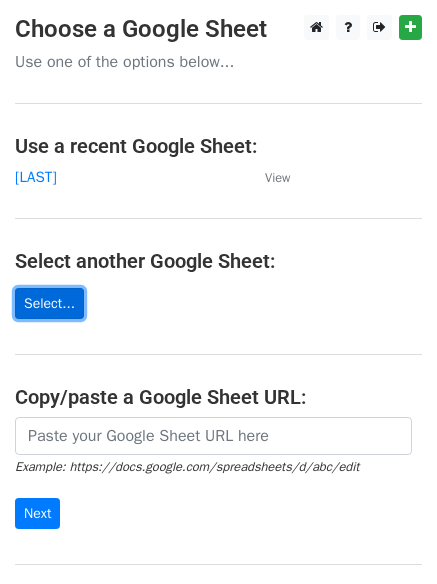 click on "Select..." at bounding box center (49, 303) 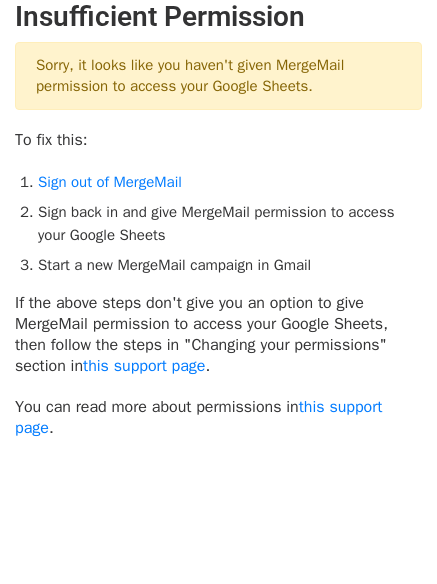 scroll, scrollTop: 0, scrollLeft: 0, axis: both 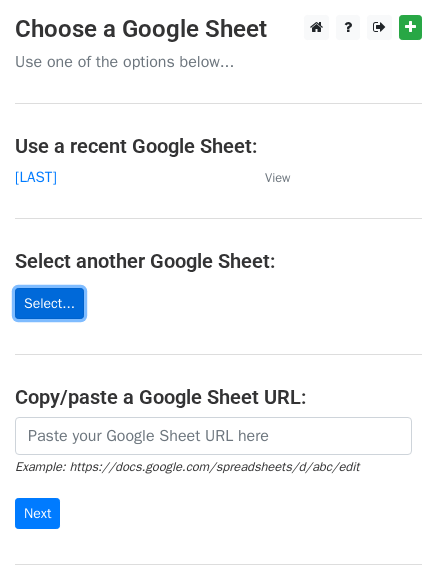 click on "Select..." at bounding box center (49, 303) 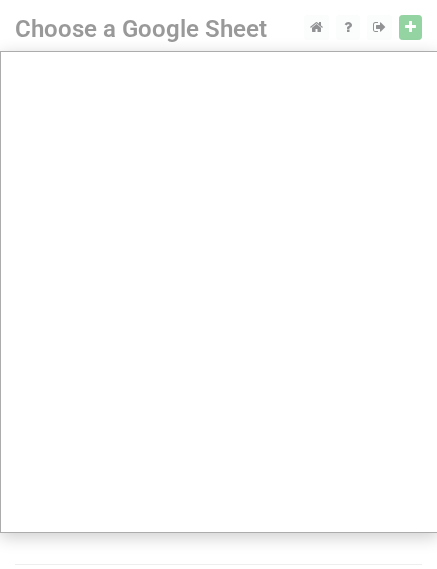 click at bounding box center (218, 398) 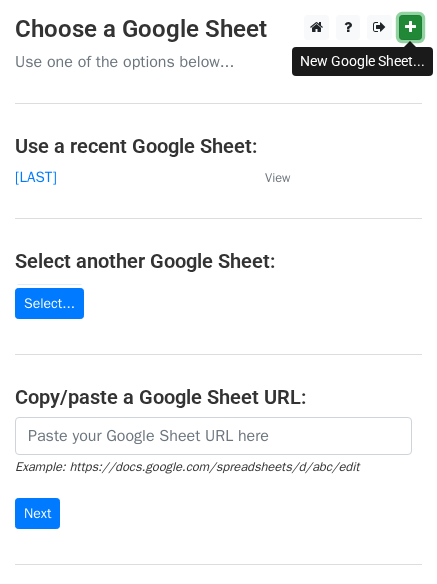 click at bounding box center (410, 27) 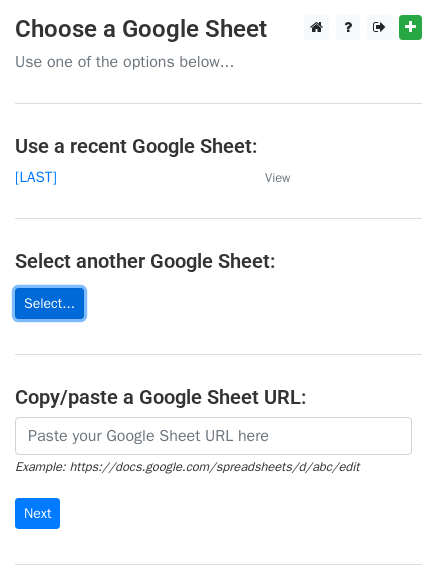 click on "Select..." at bounding box center [49, 303] 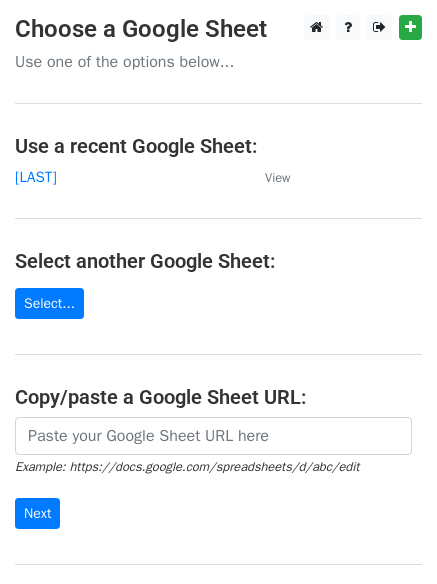 scroll, scrollTop: 6, scrollLeft: 0, axis: vertical 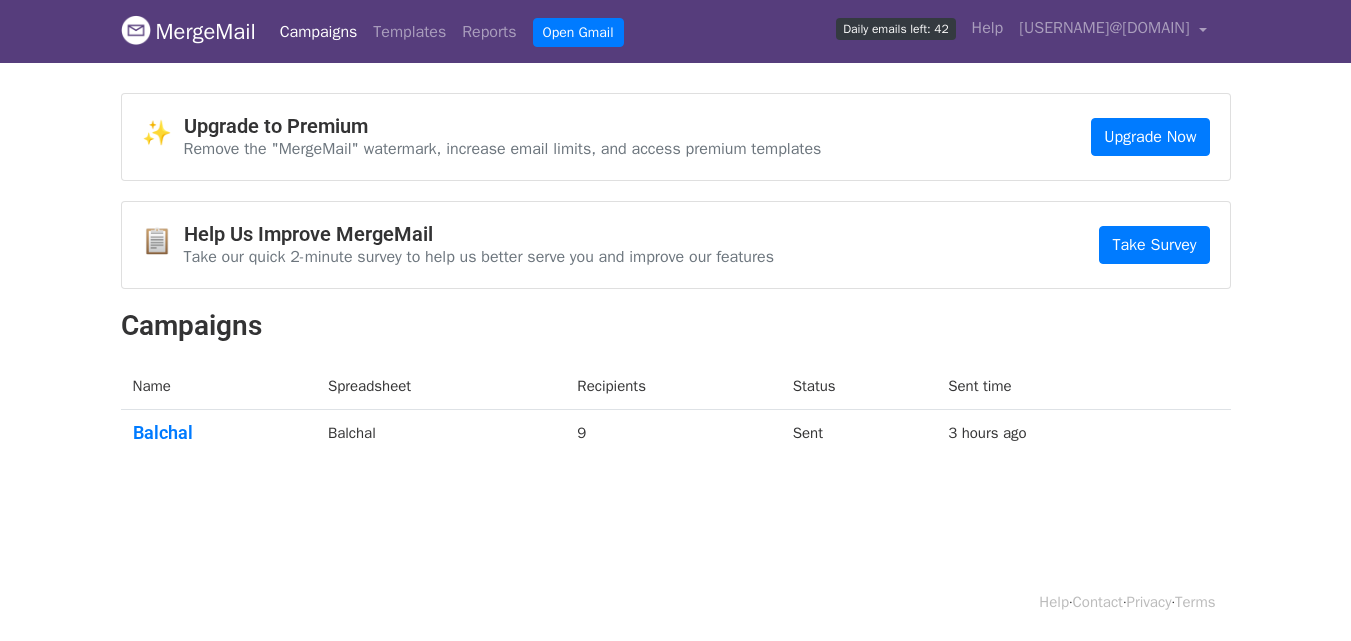 click on "Campaigns" at bounding box center (319, 32) 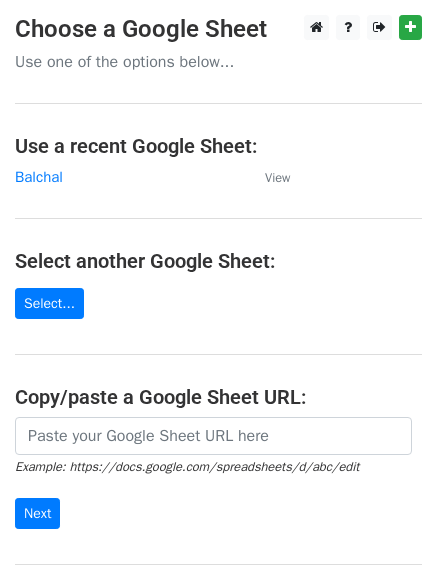 scroll, scrollTop: 0, scrollLeft: 0, axis: both 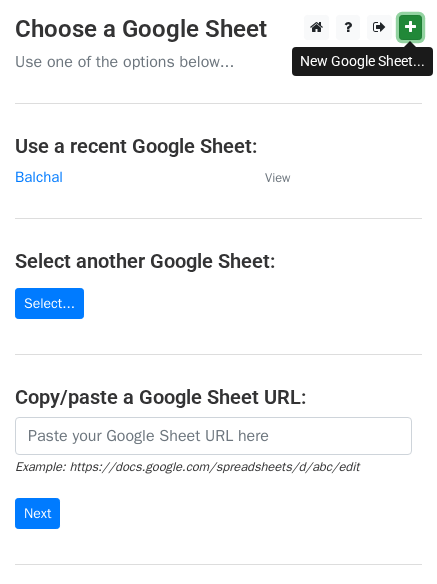 click at bounding box center (410, 27) 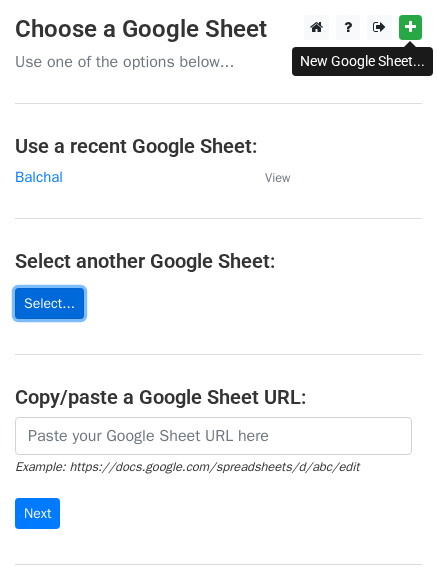 click on "Select..." at bounding box center [49, 303] 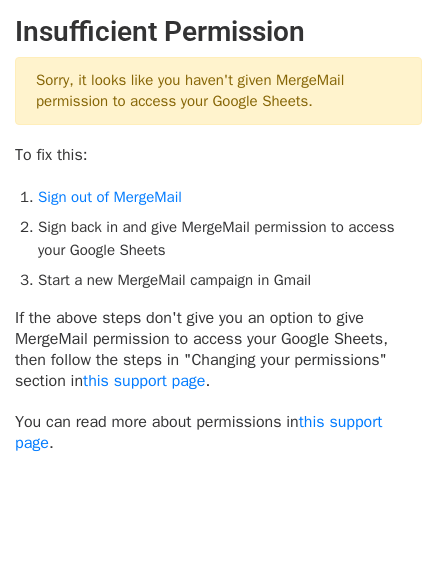 scroll, scrollTop: 0, scrollLeft: 0, axis: both 